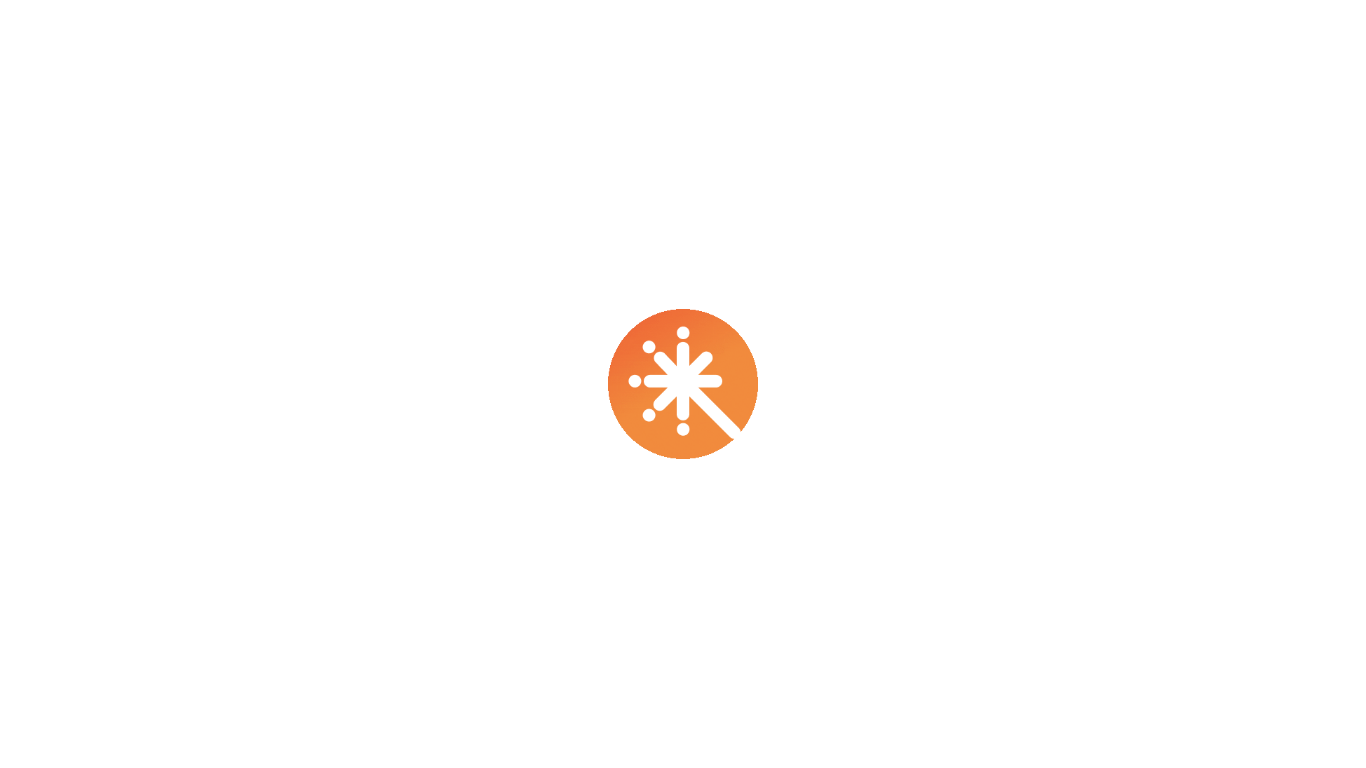 scroll, scrollTop: 0, scrollLeft: 0, axis: both 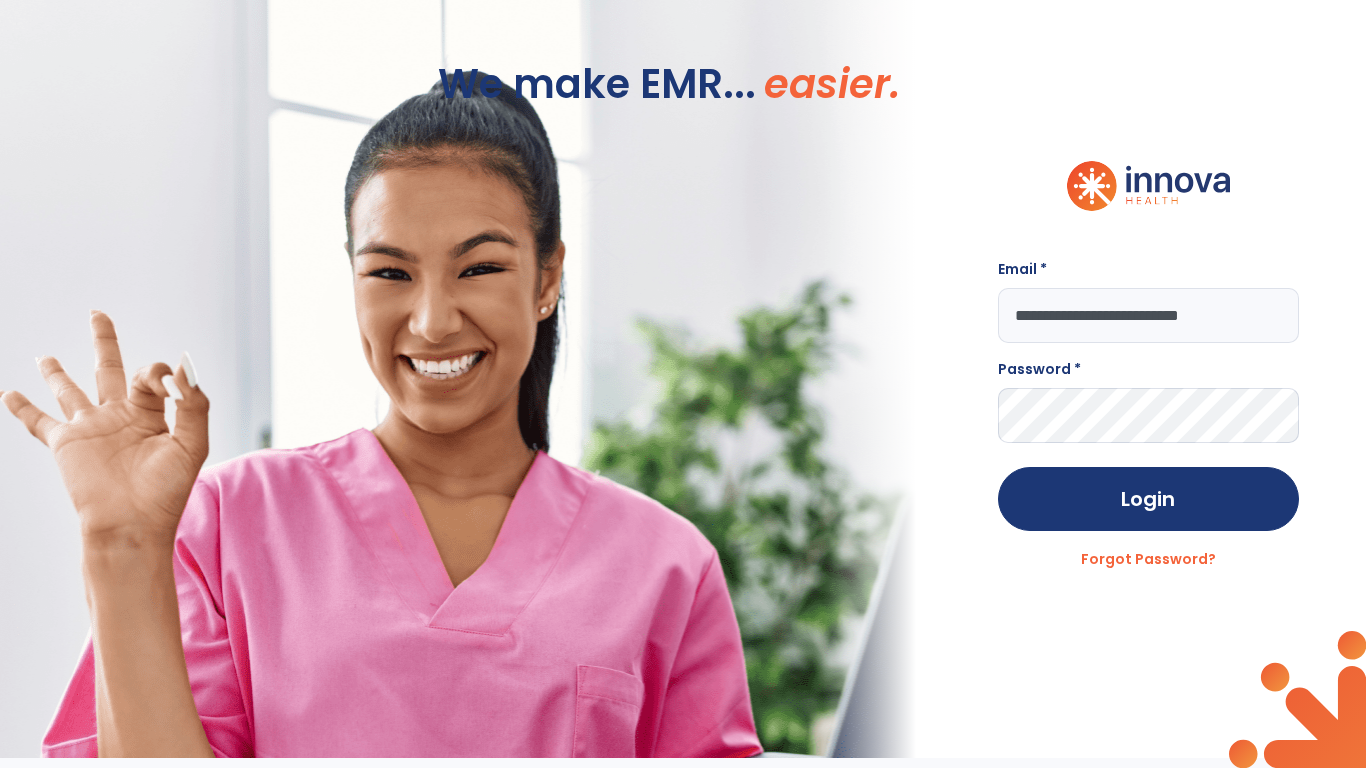 type on "**********" 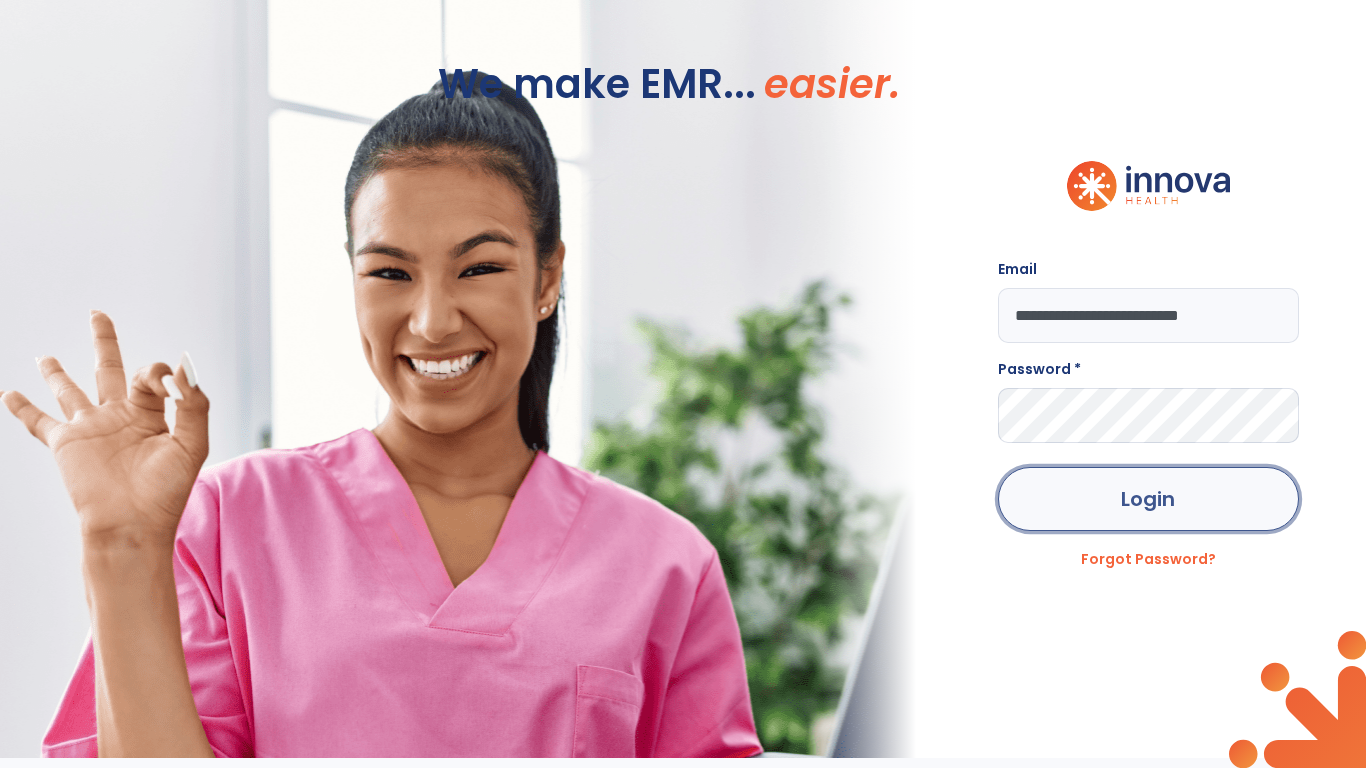click on "Login" 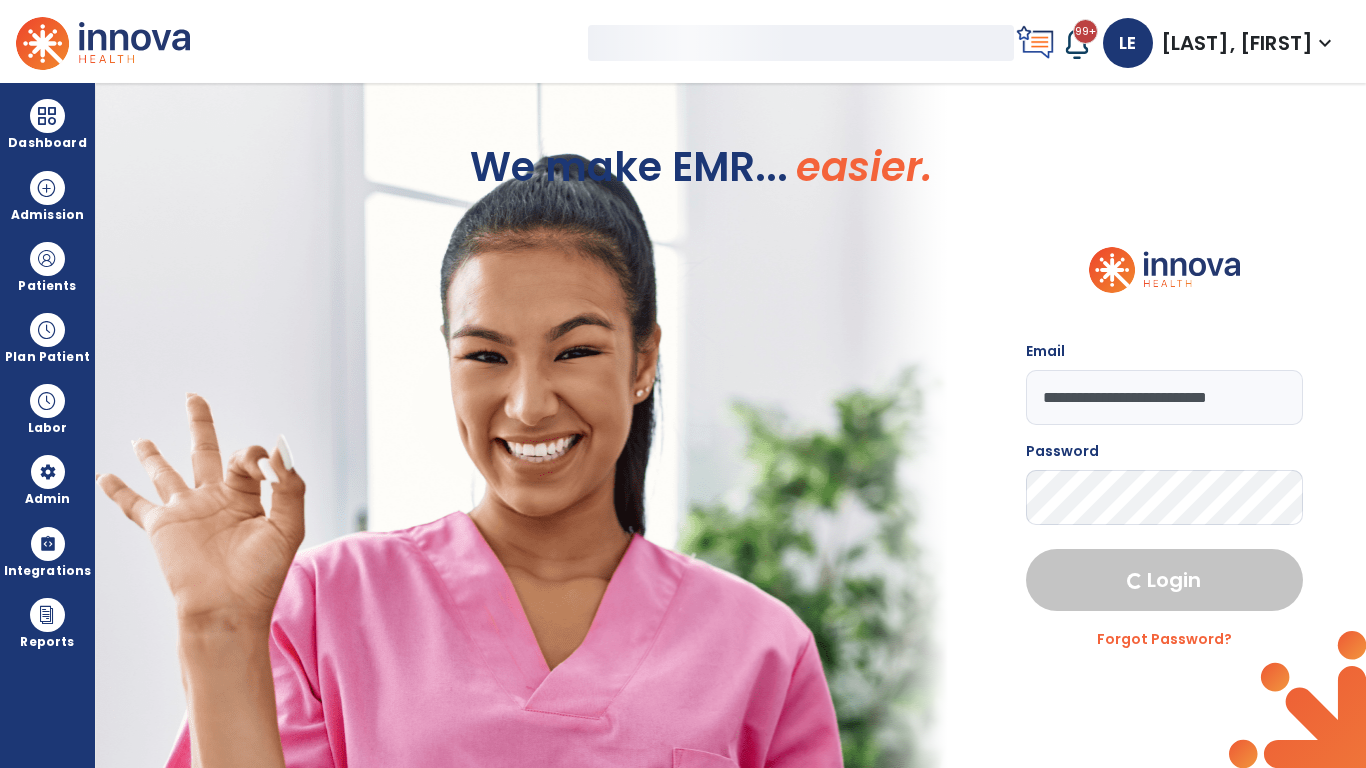 select on "***" 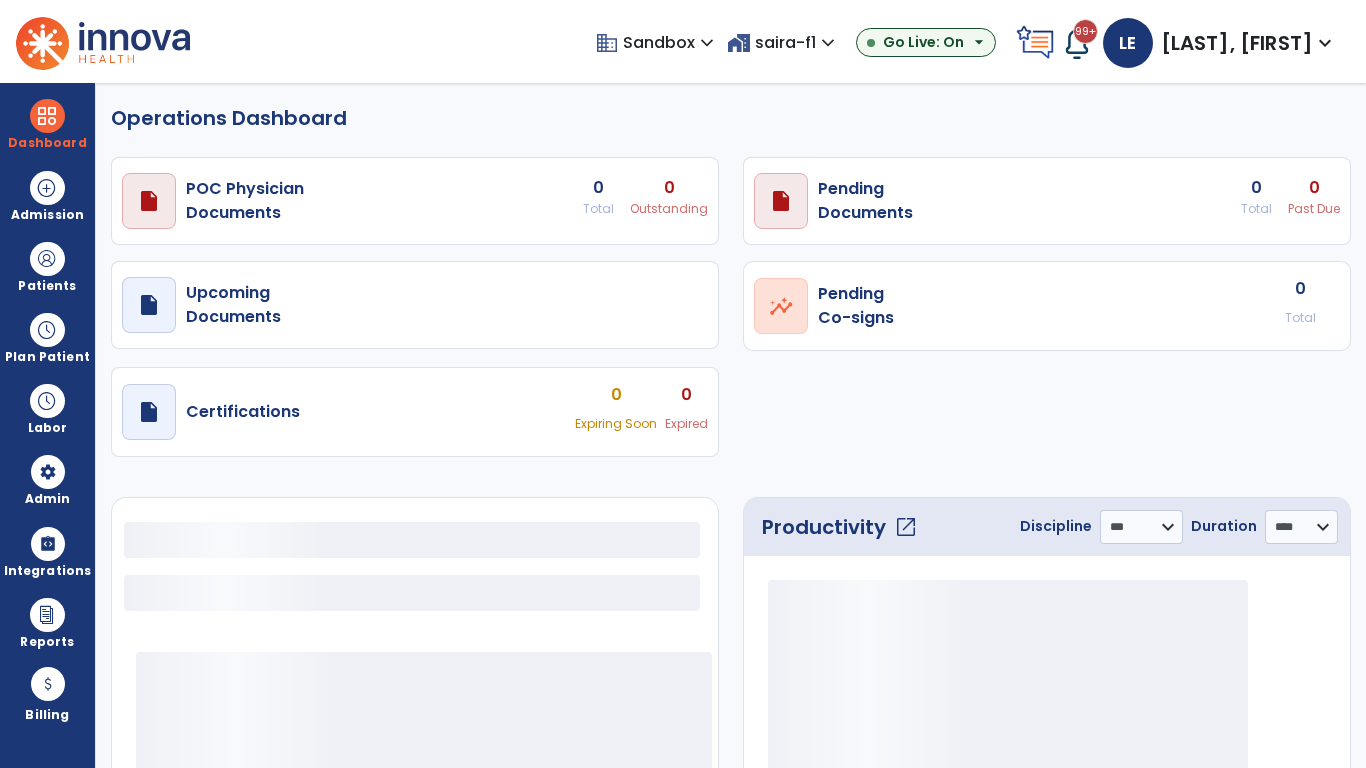 select on "***" 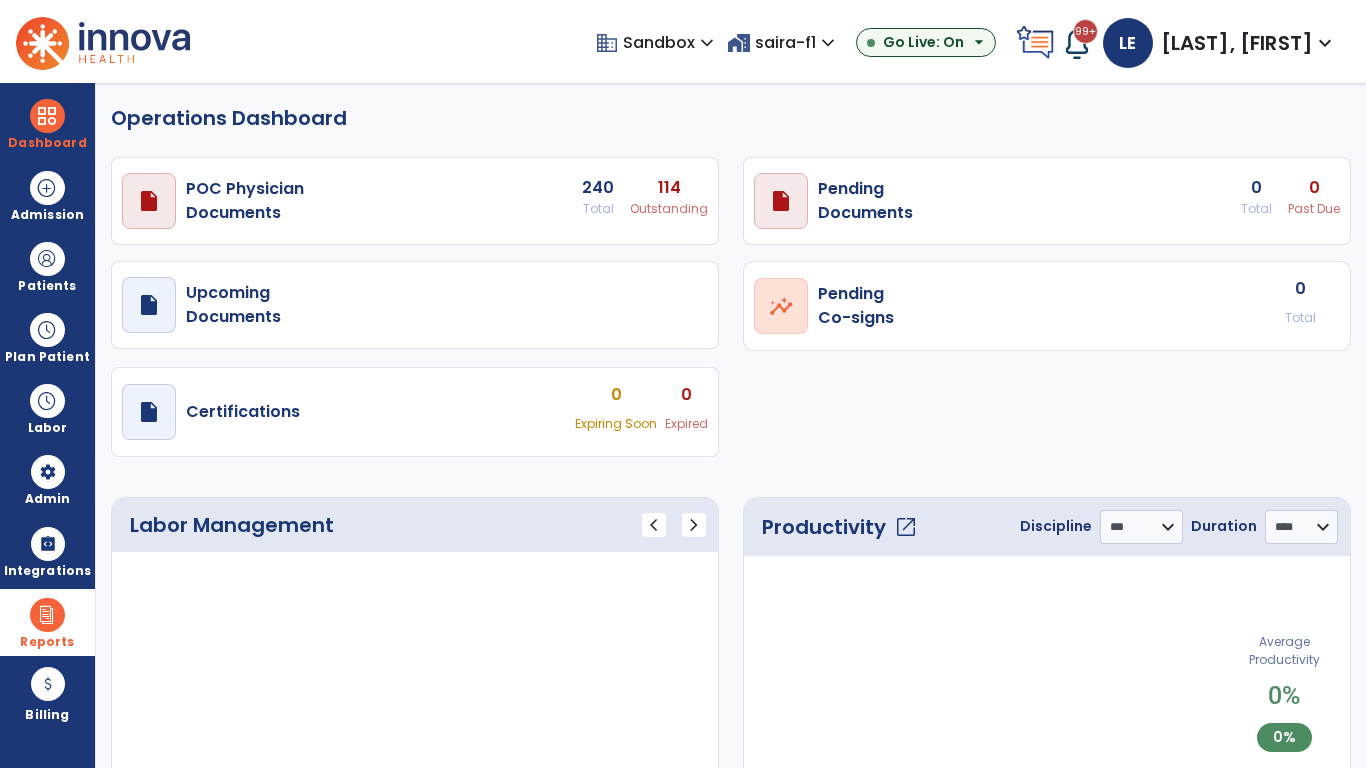 click at bounding box center [47, 615] 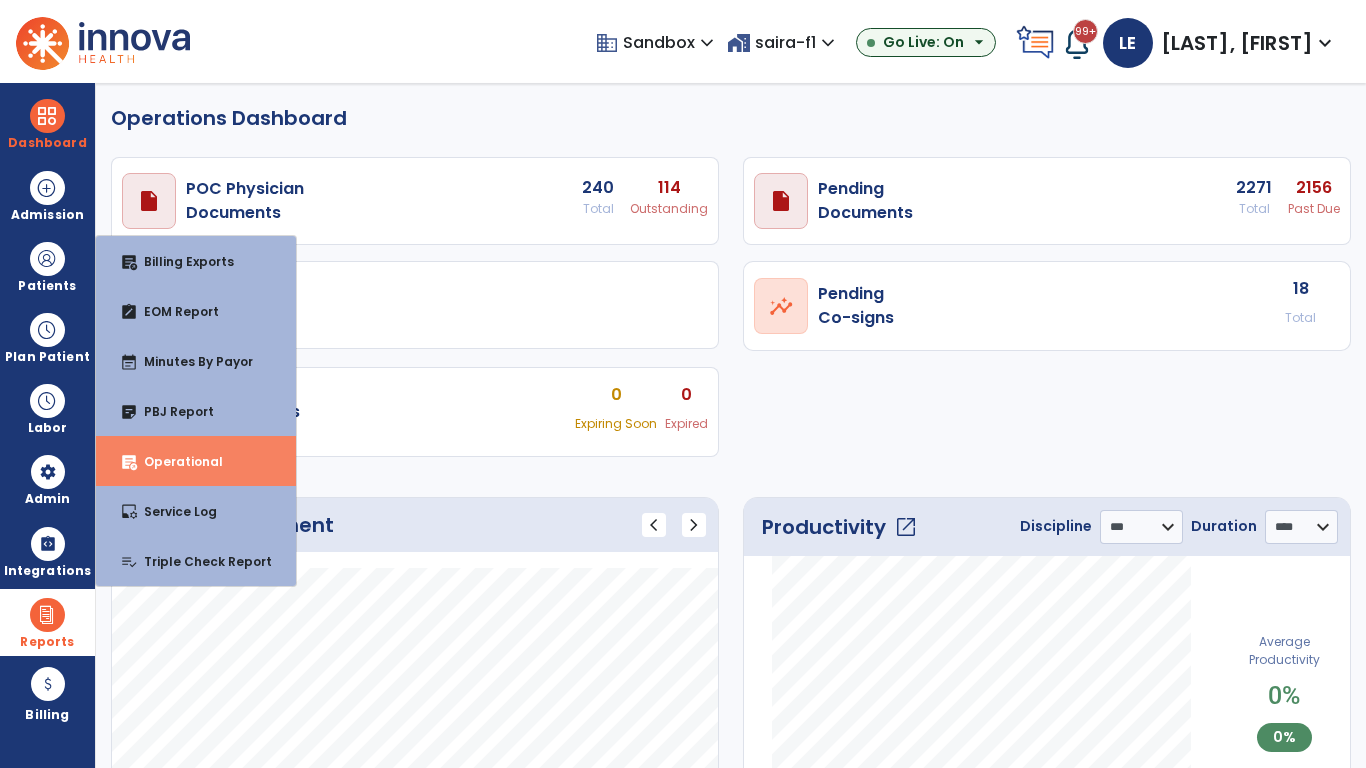 click on "Operational" at bounding box center (175, 461) 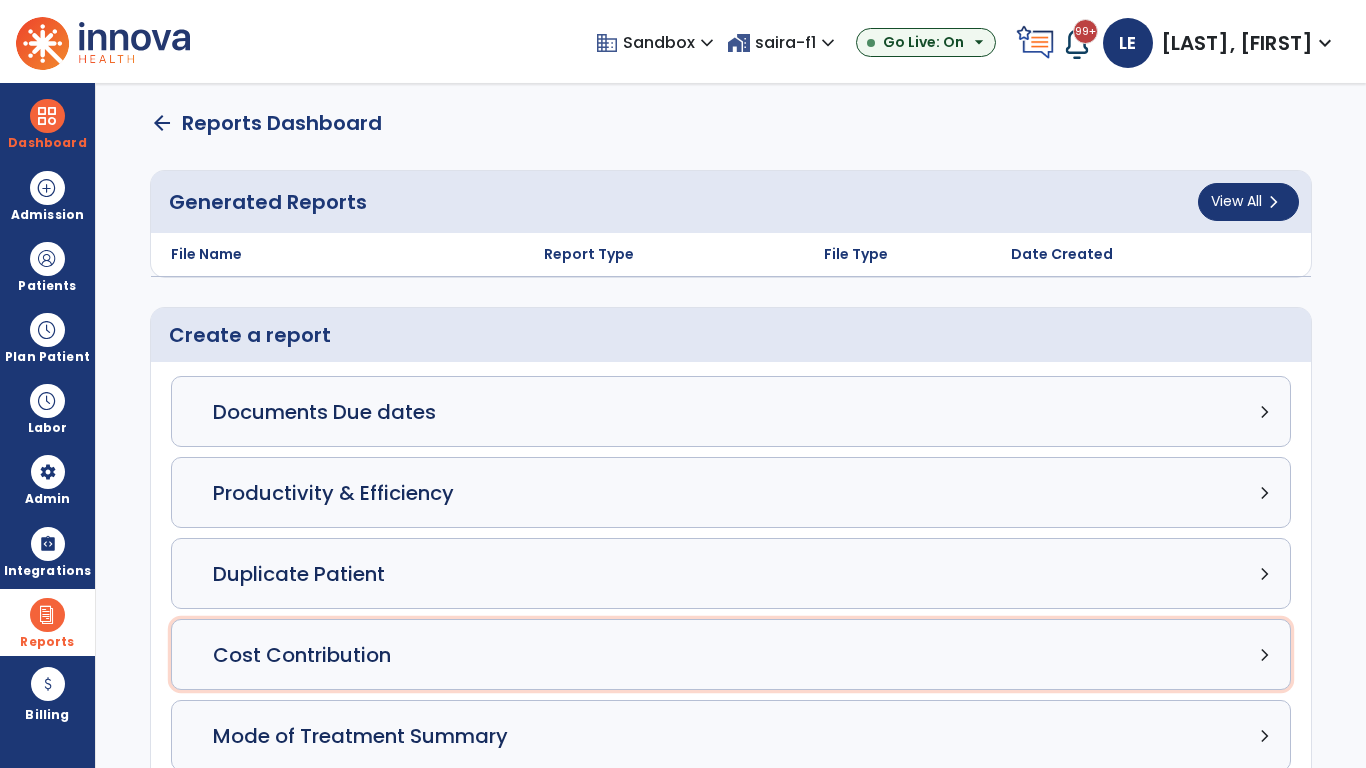 click on "Cost Contribution chevron_right" 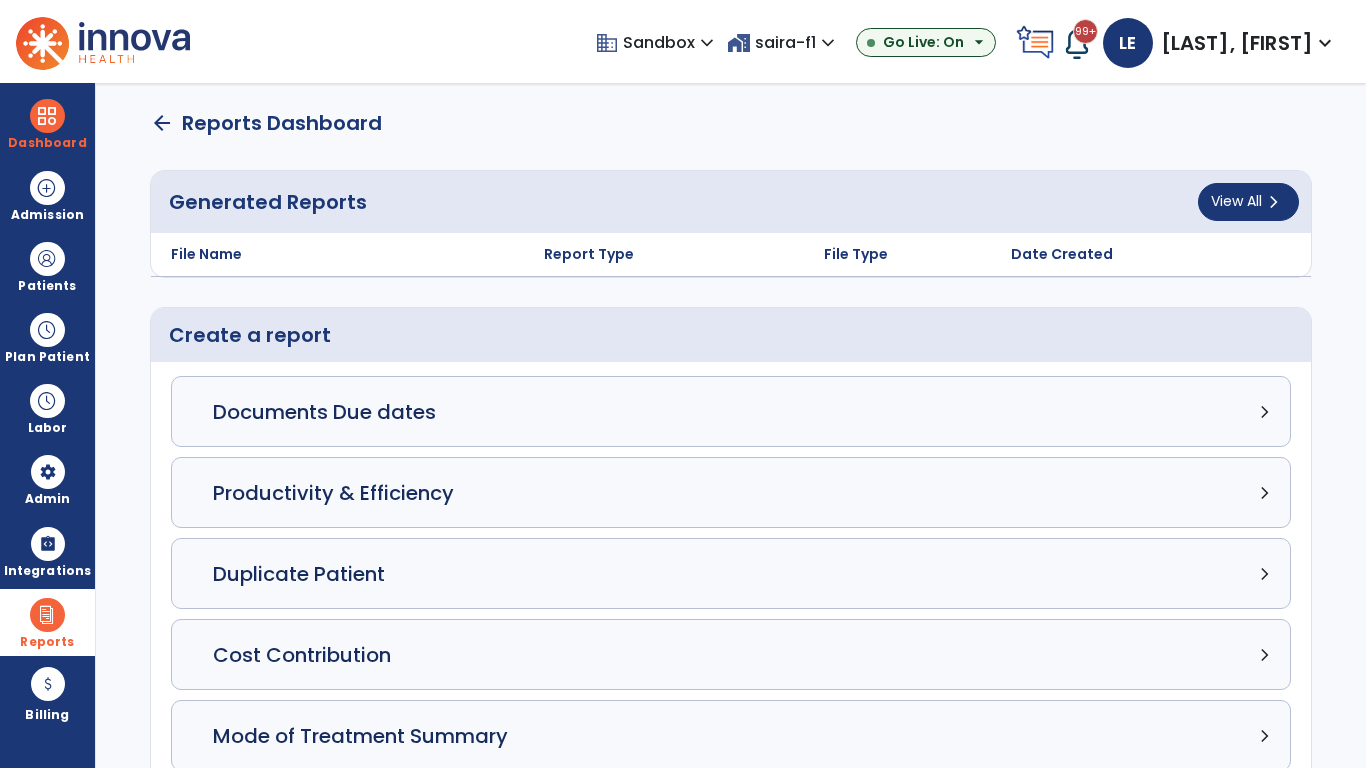select on "*****" 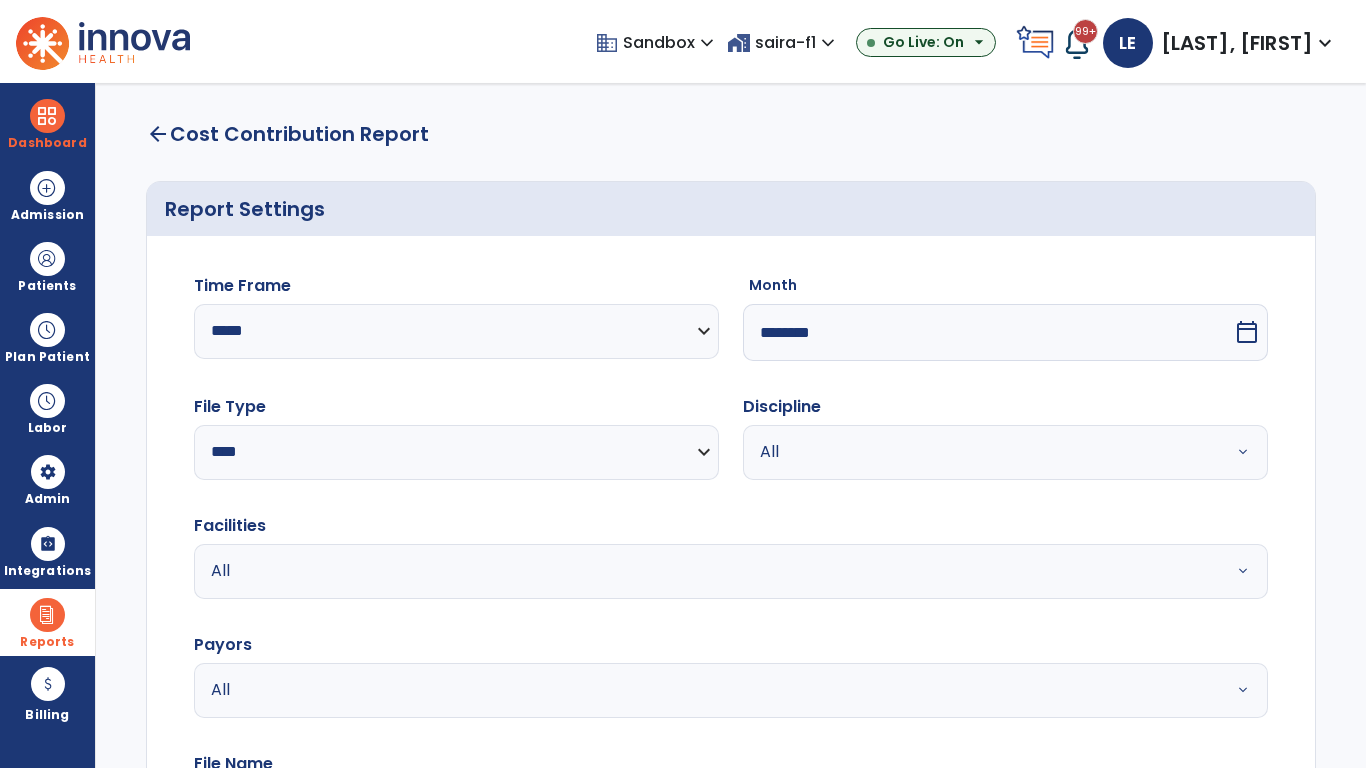 select on "*****" 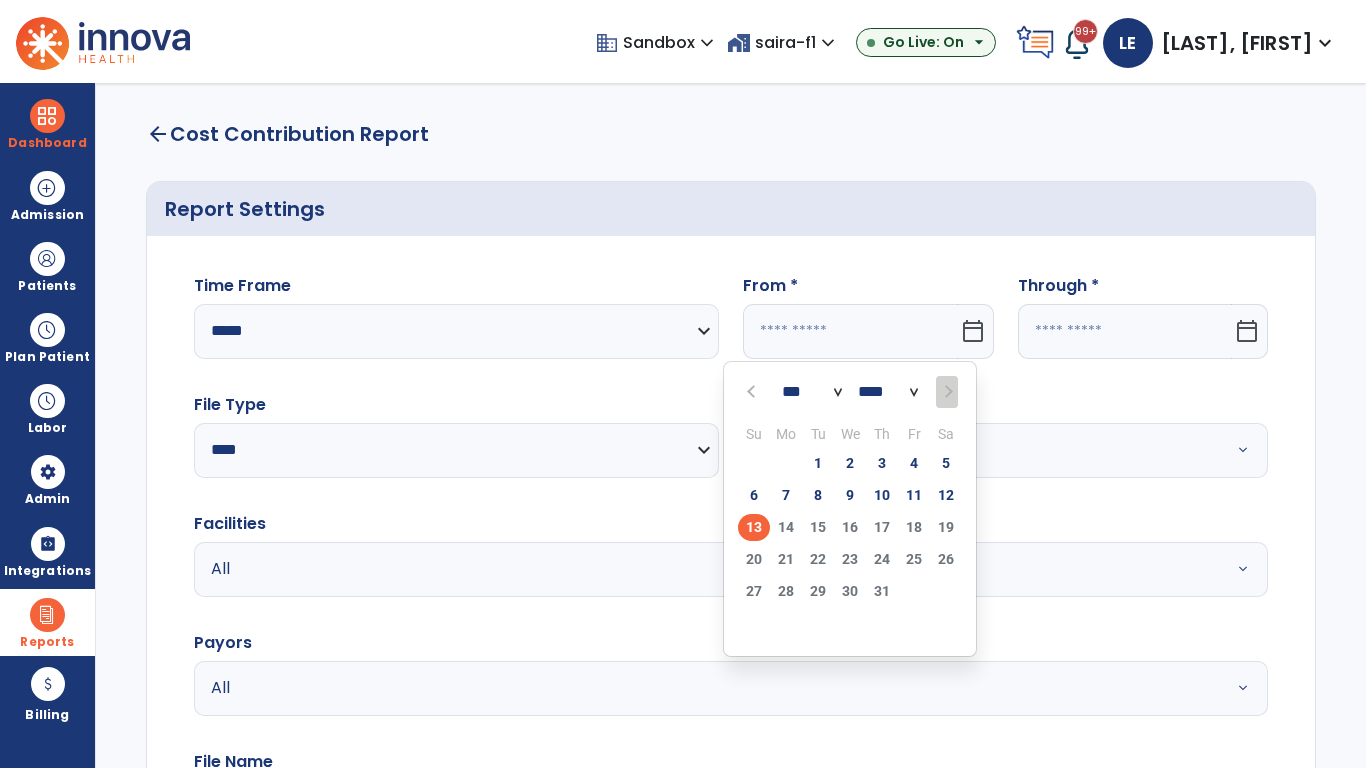 select on "****" 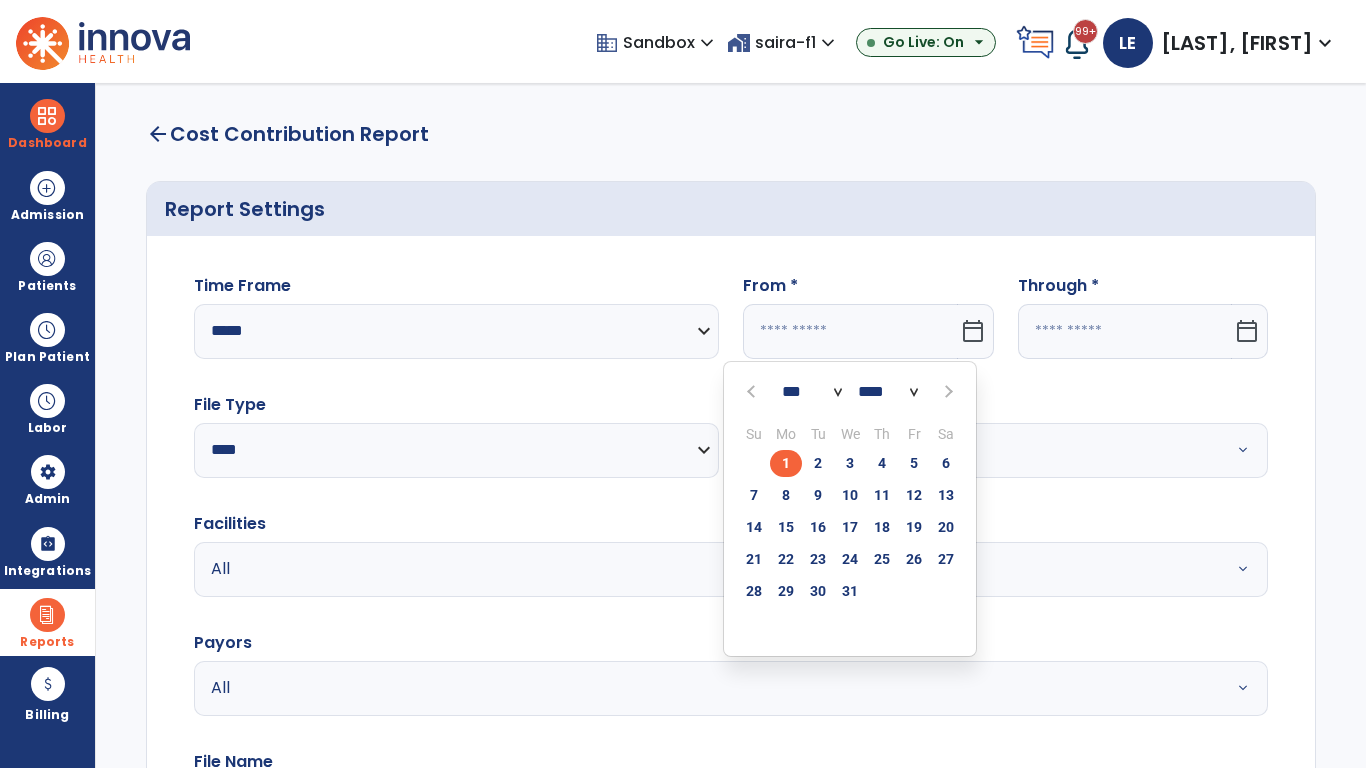 select on "**" 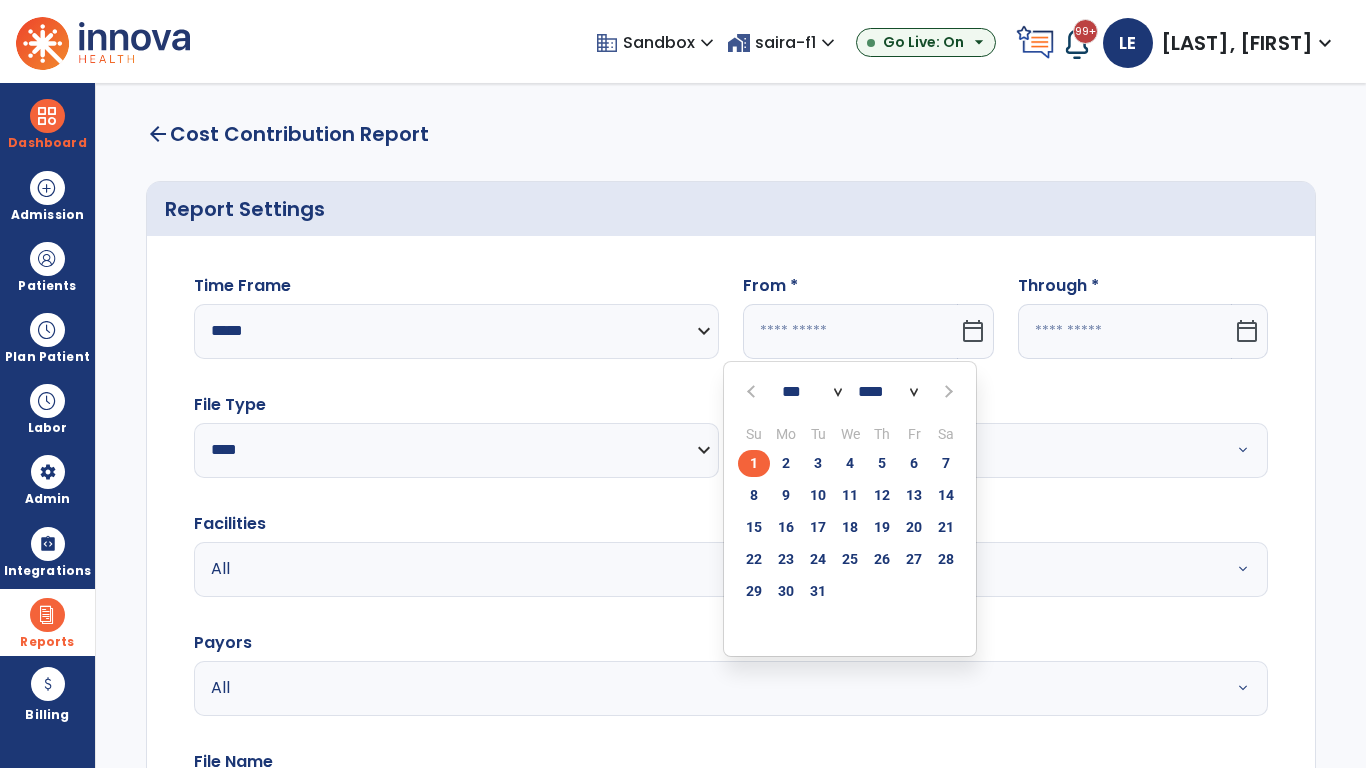 click on "1" 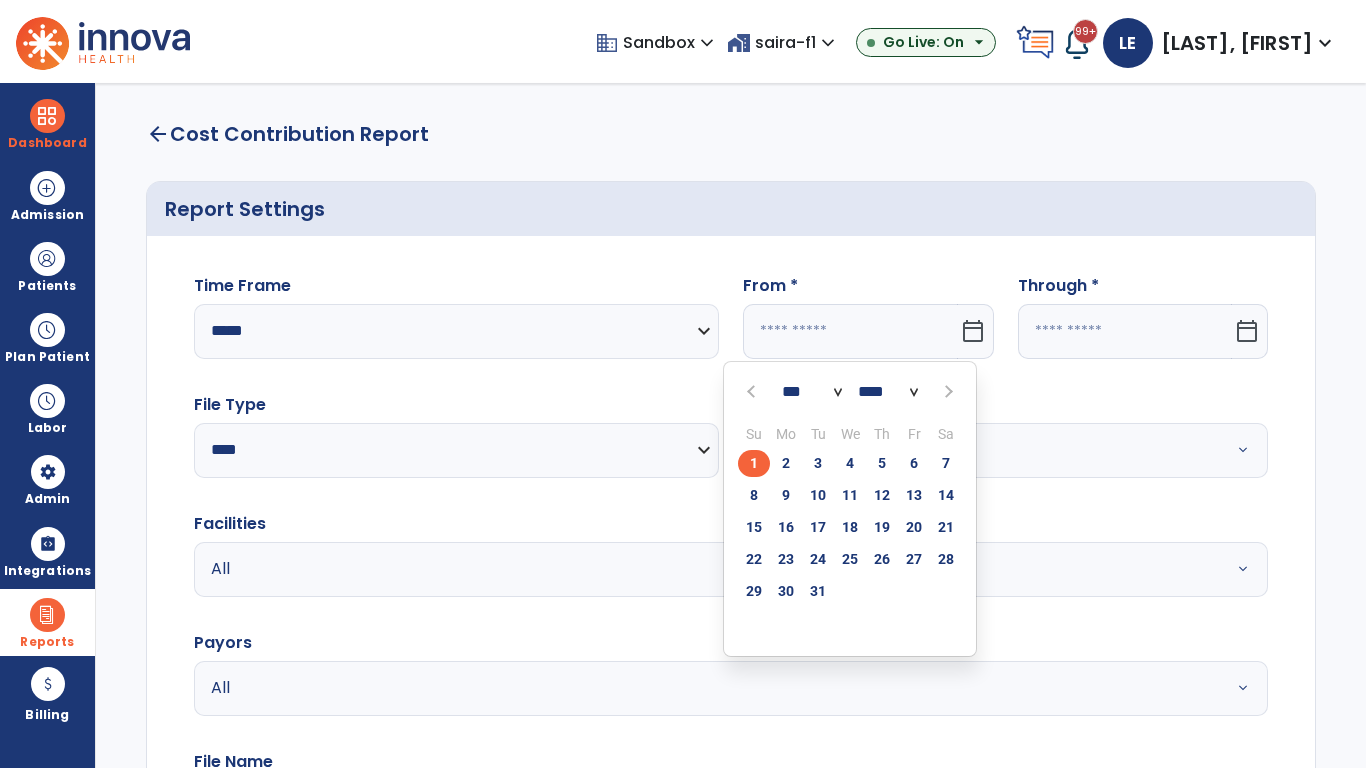 type on "**********" 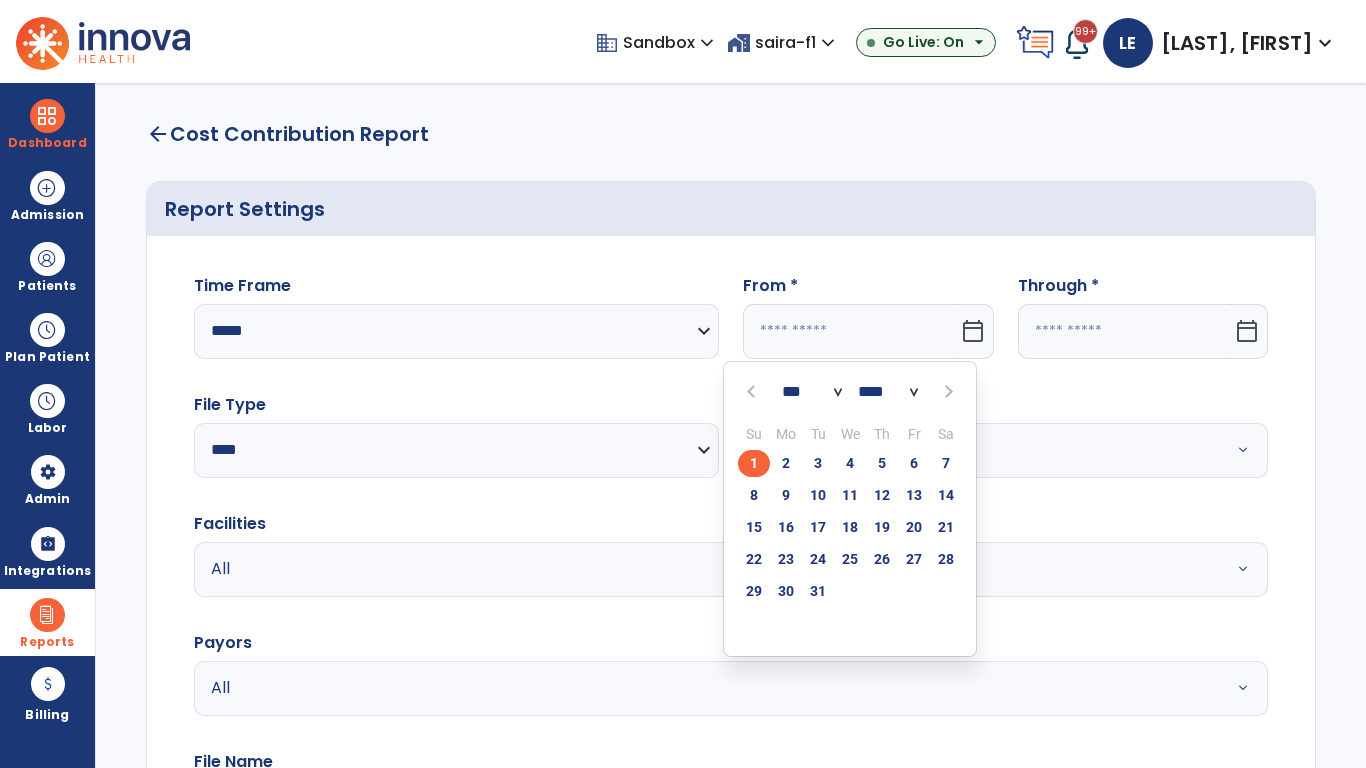 type on "*********" 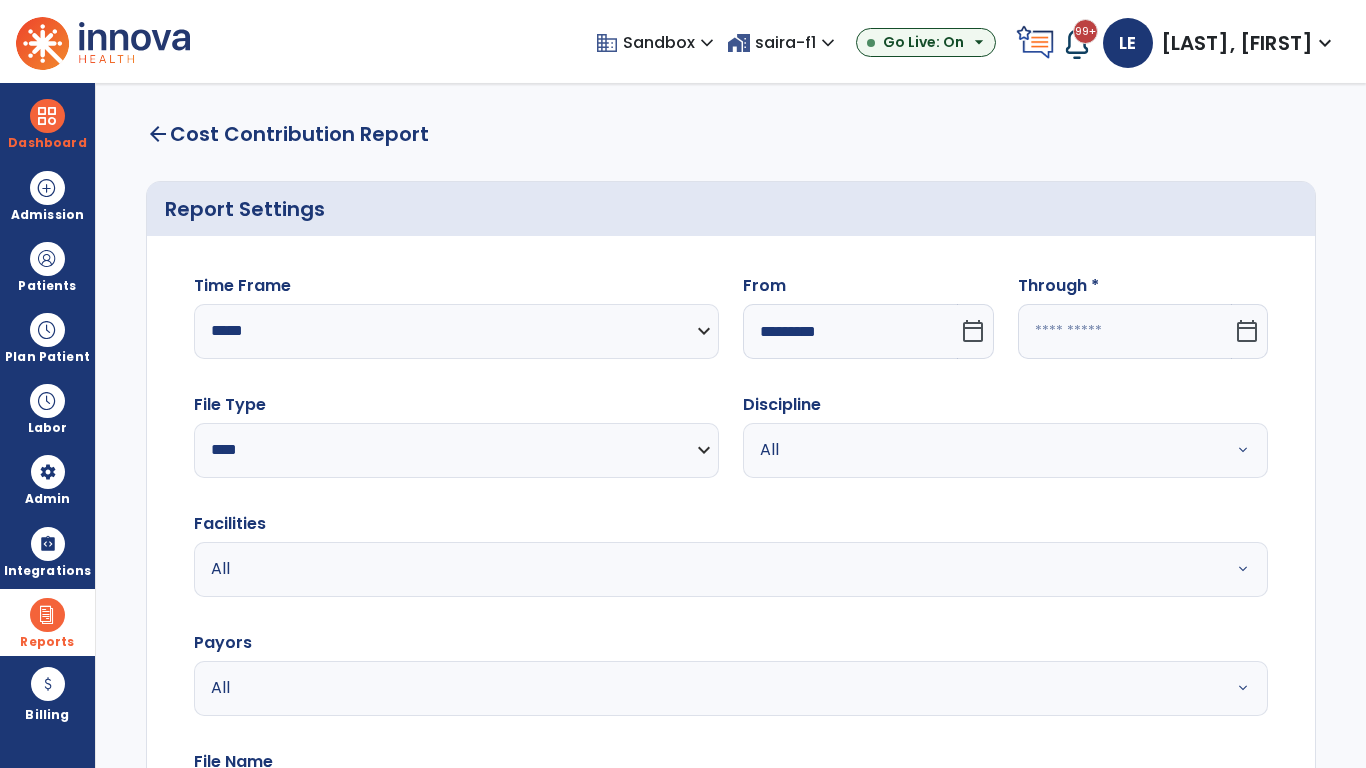 click 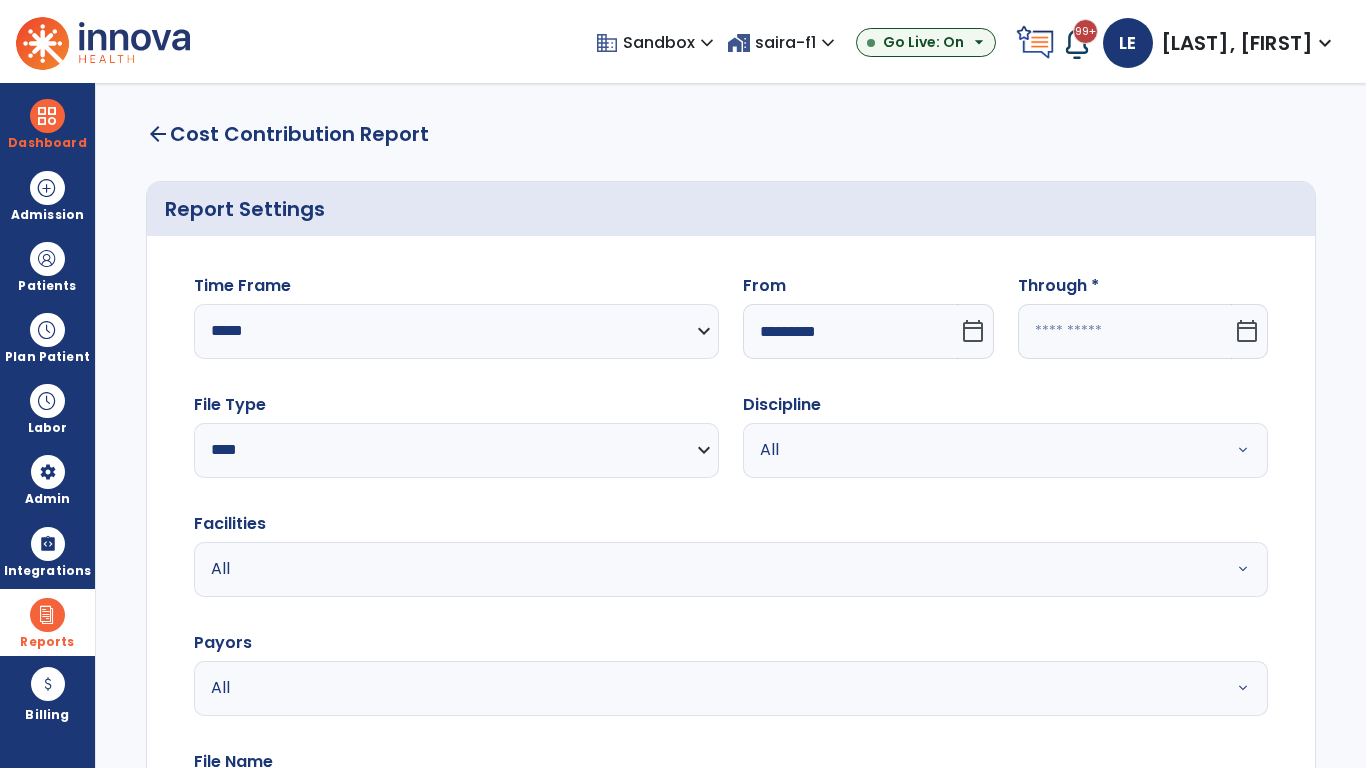 select on "*" 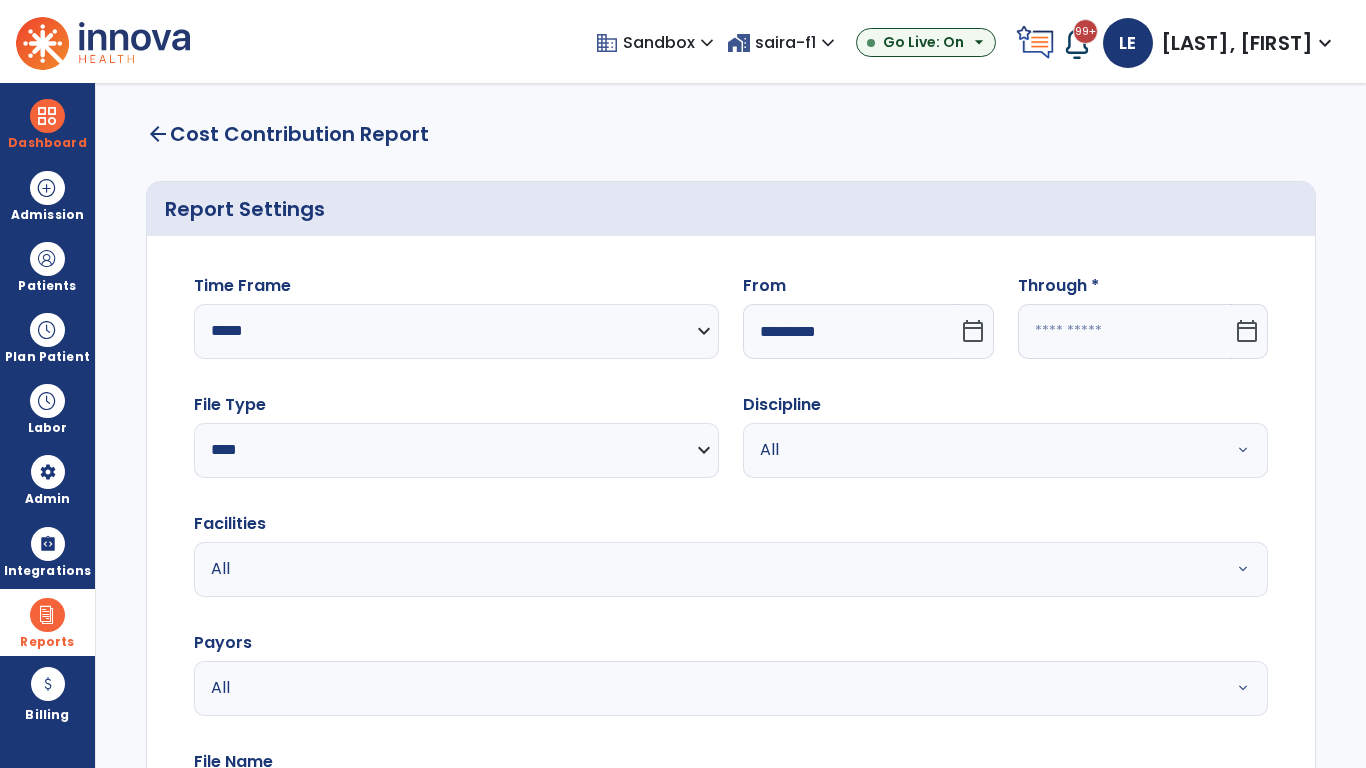 select on "****" 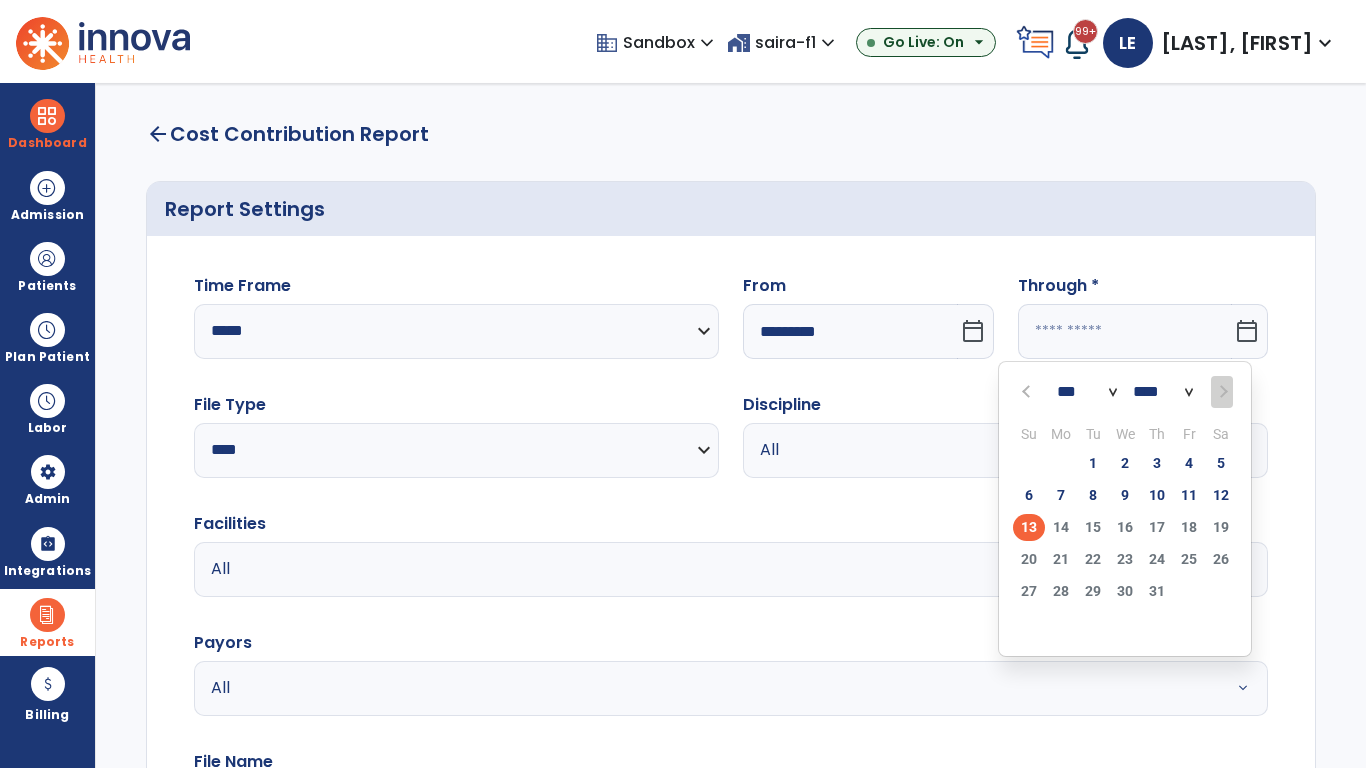 select on "*" 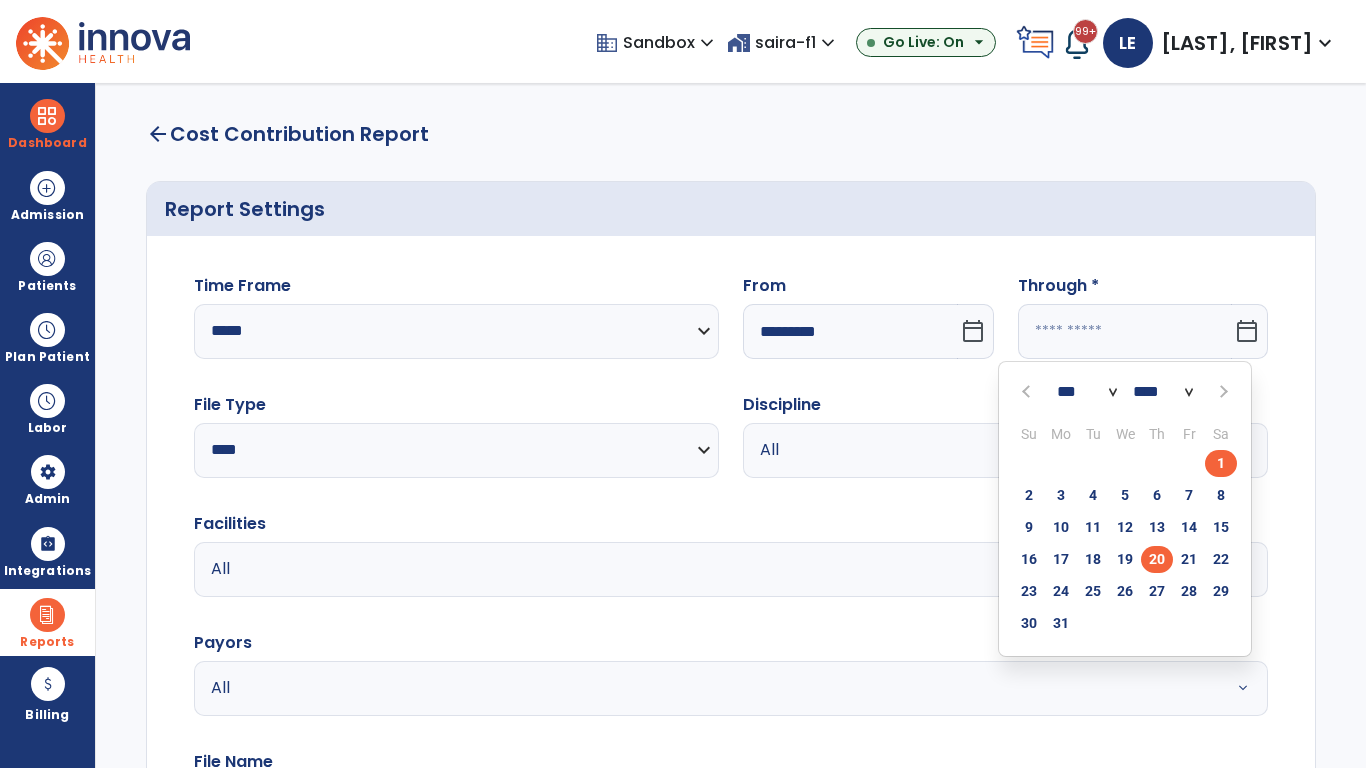 click on "20" 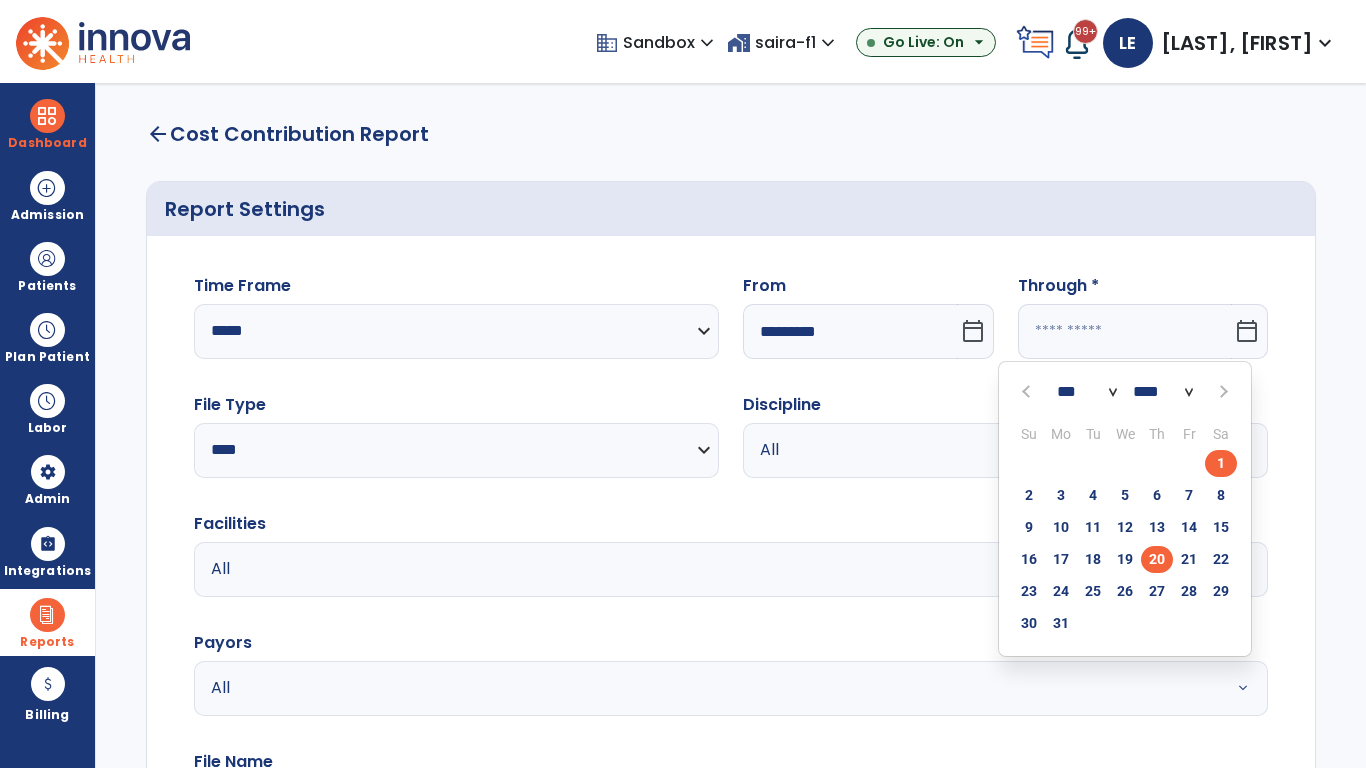 type on "**********" 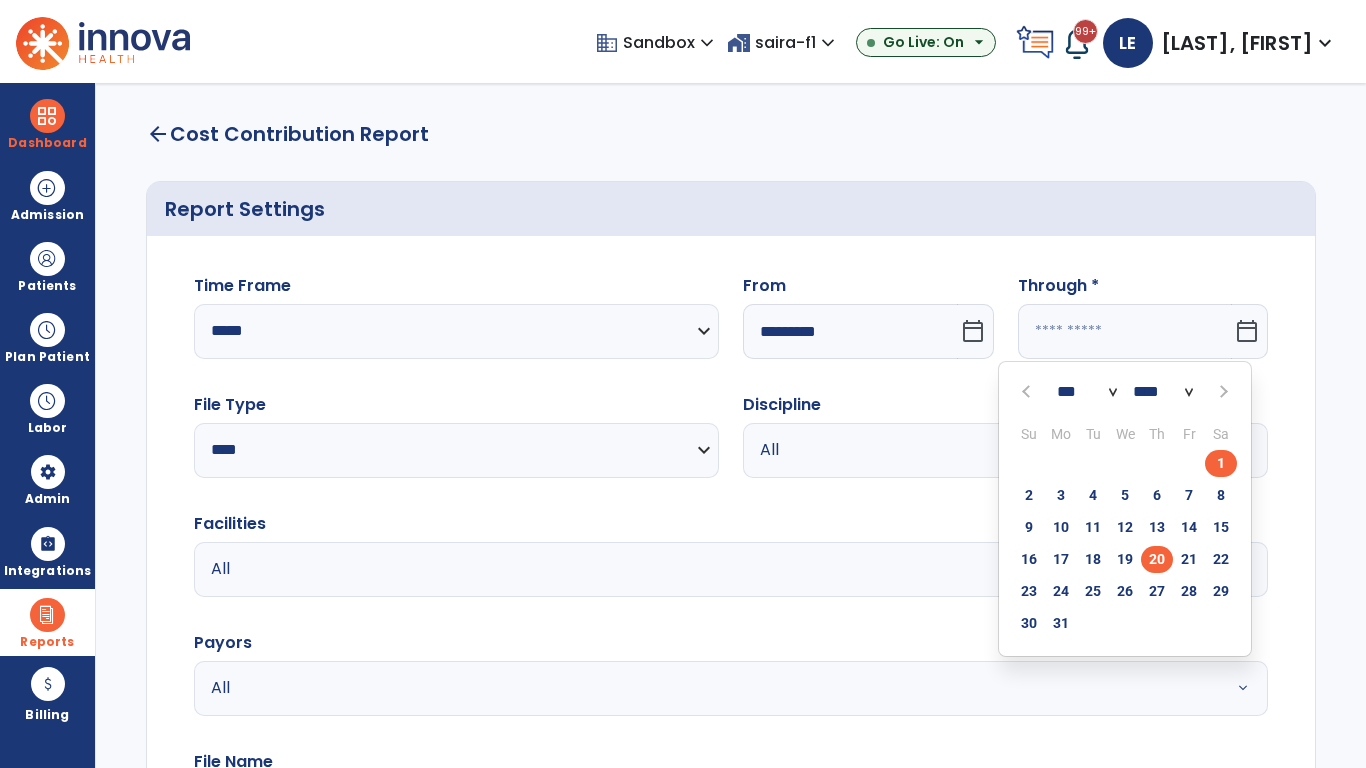 type on "*********" 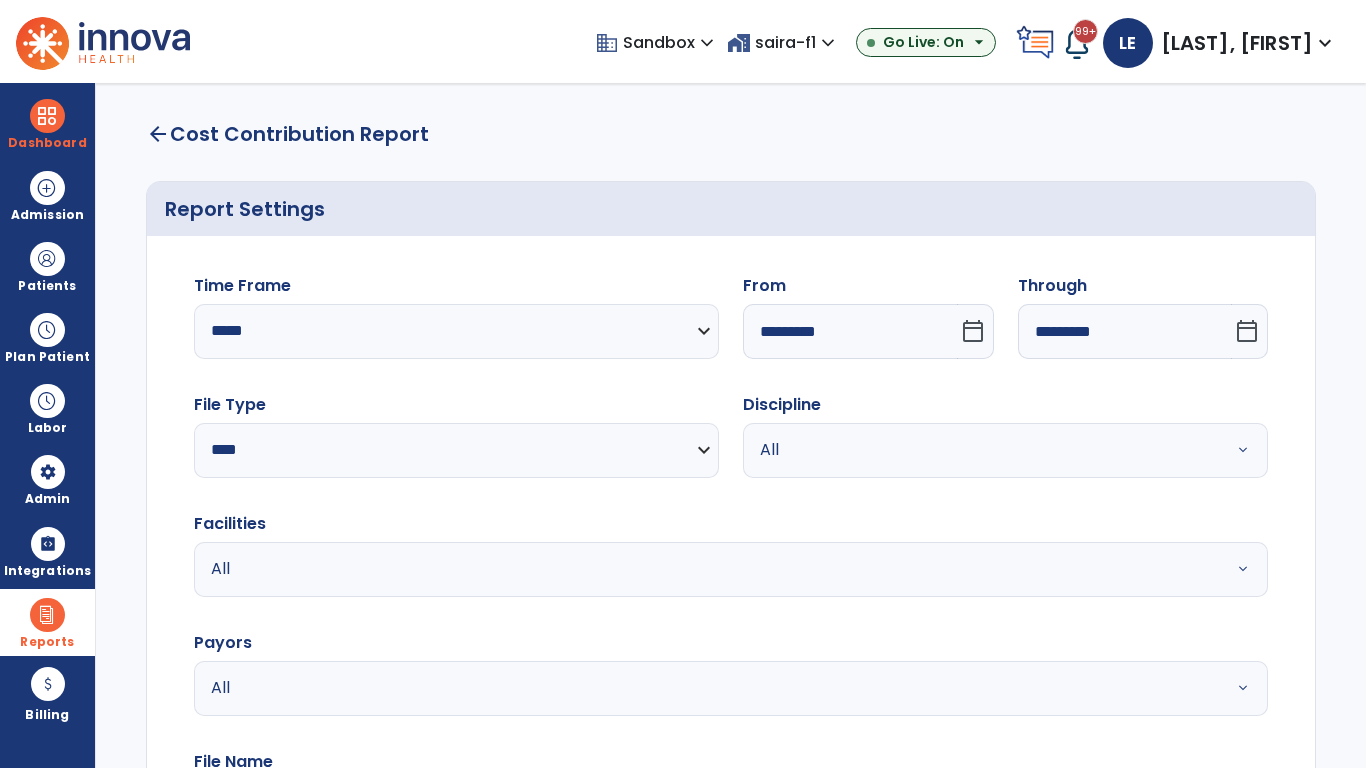 scroll, scrollTop: 51, scrollLeft: 0, axis: vertical 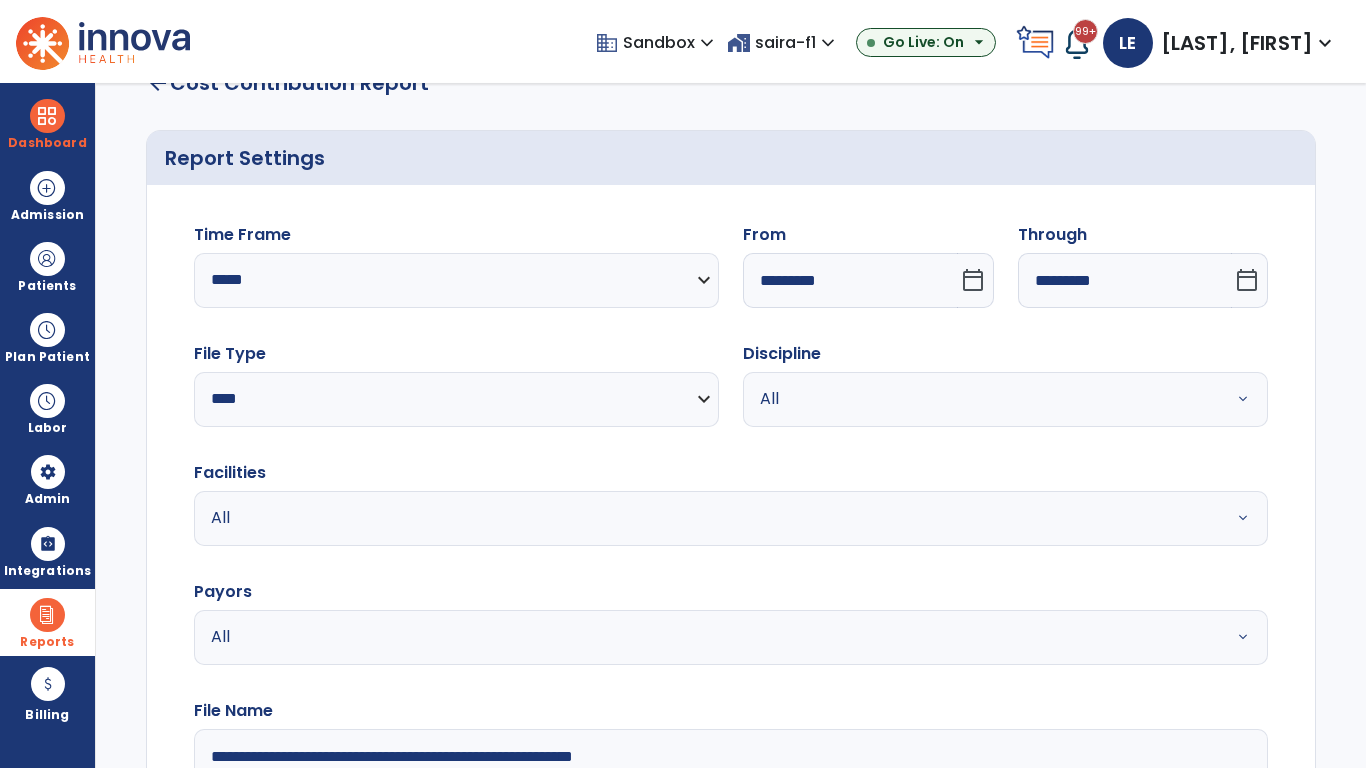 type on "**********" 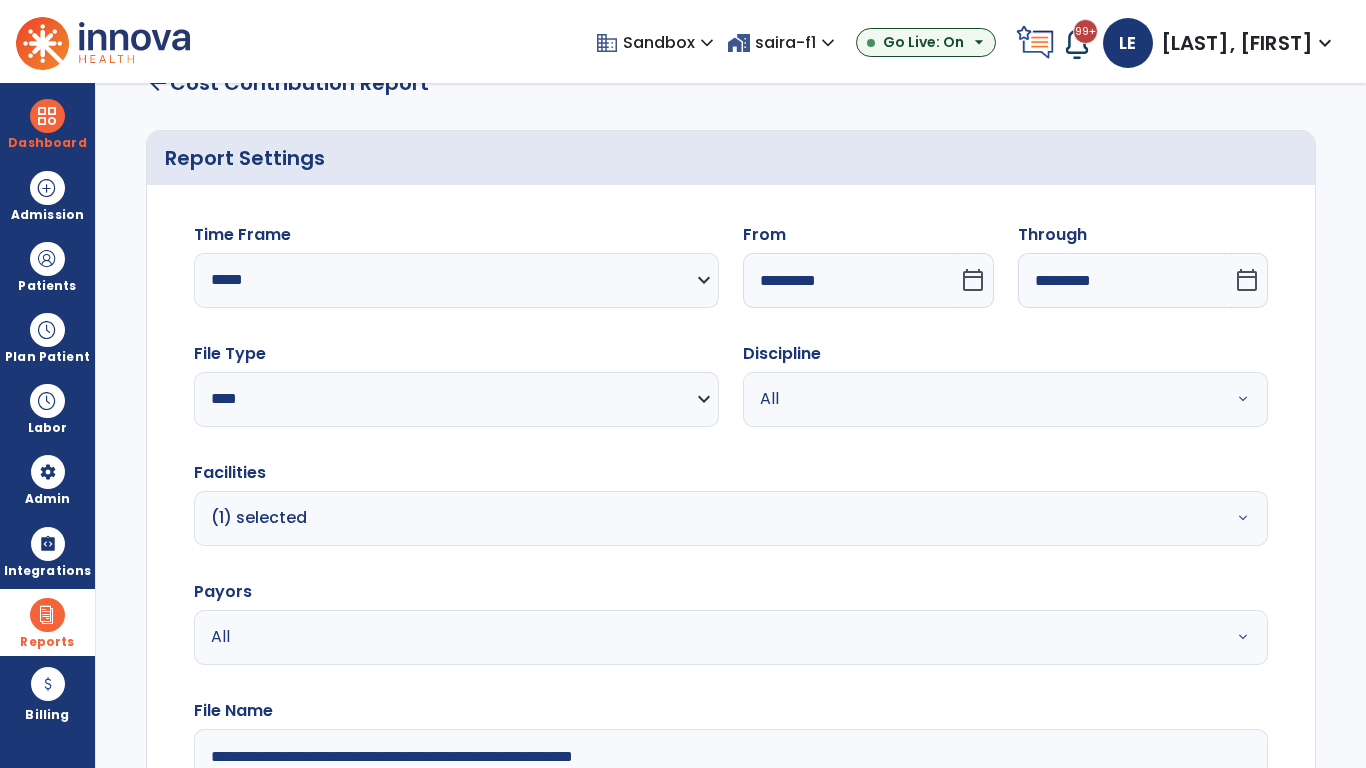 click on "All" at bounding box center [679, 637] 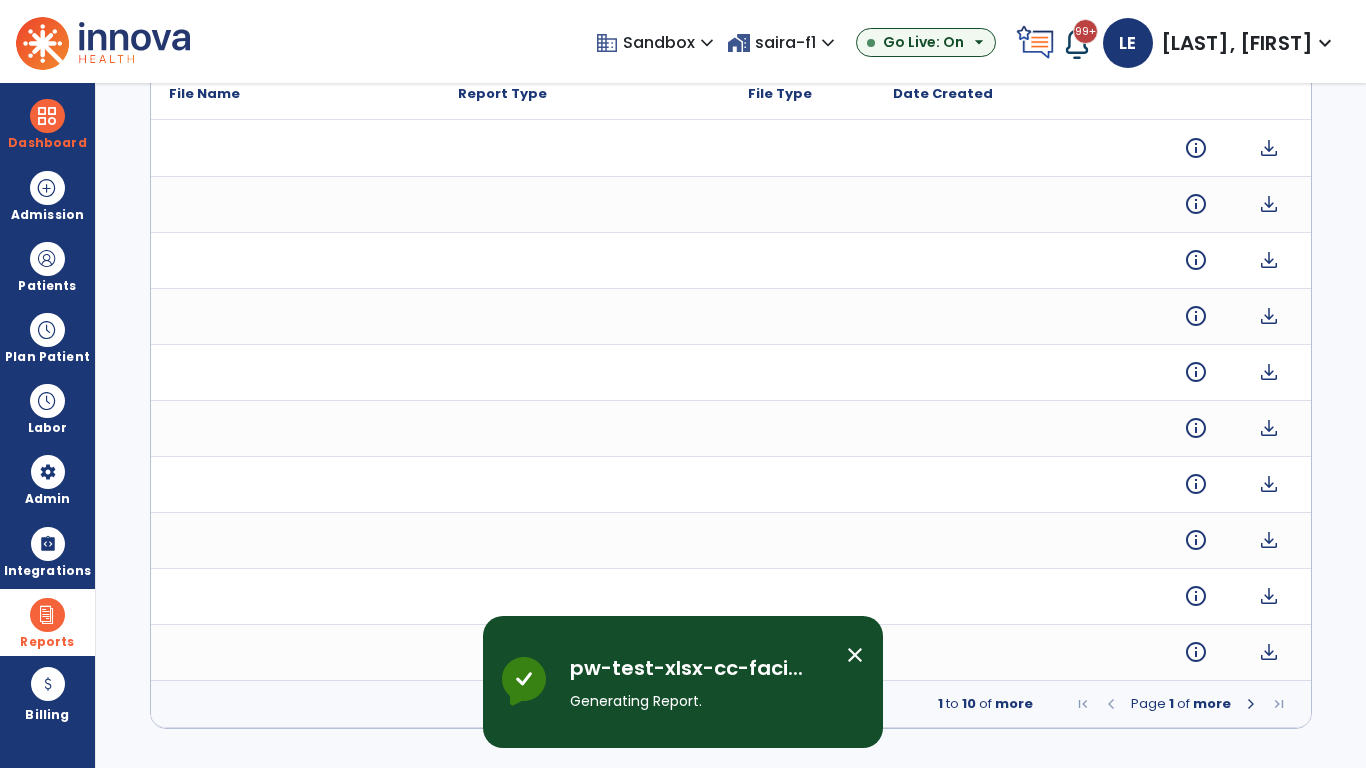 scroll, scrollTop: 0, scrollLeft: 0, axis: both 